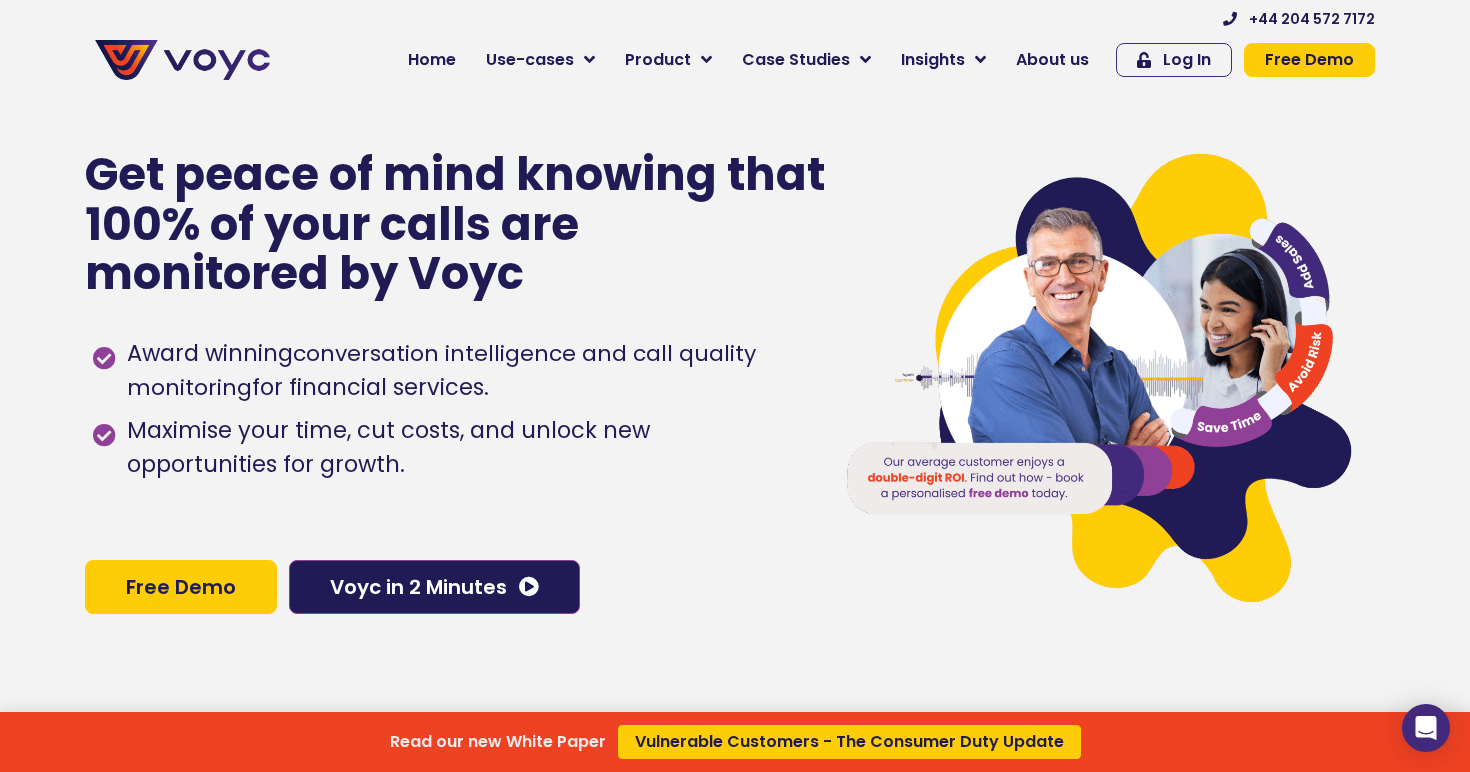 scroll, scrollTop: 0, scrollLeft: 0, axis: both 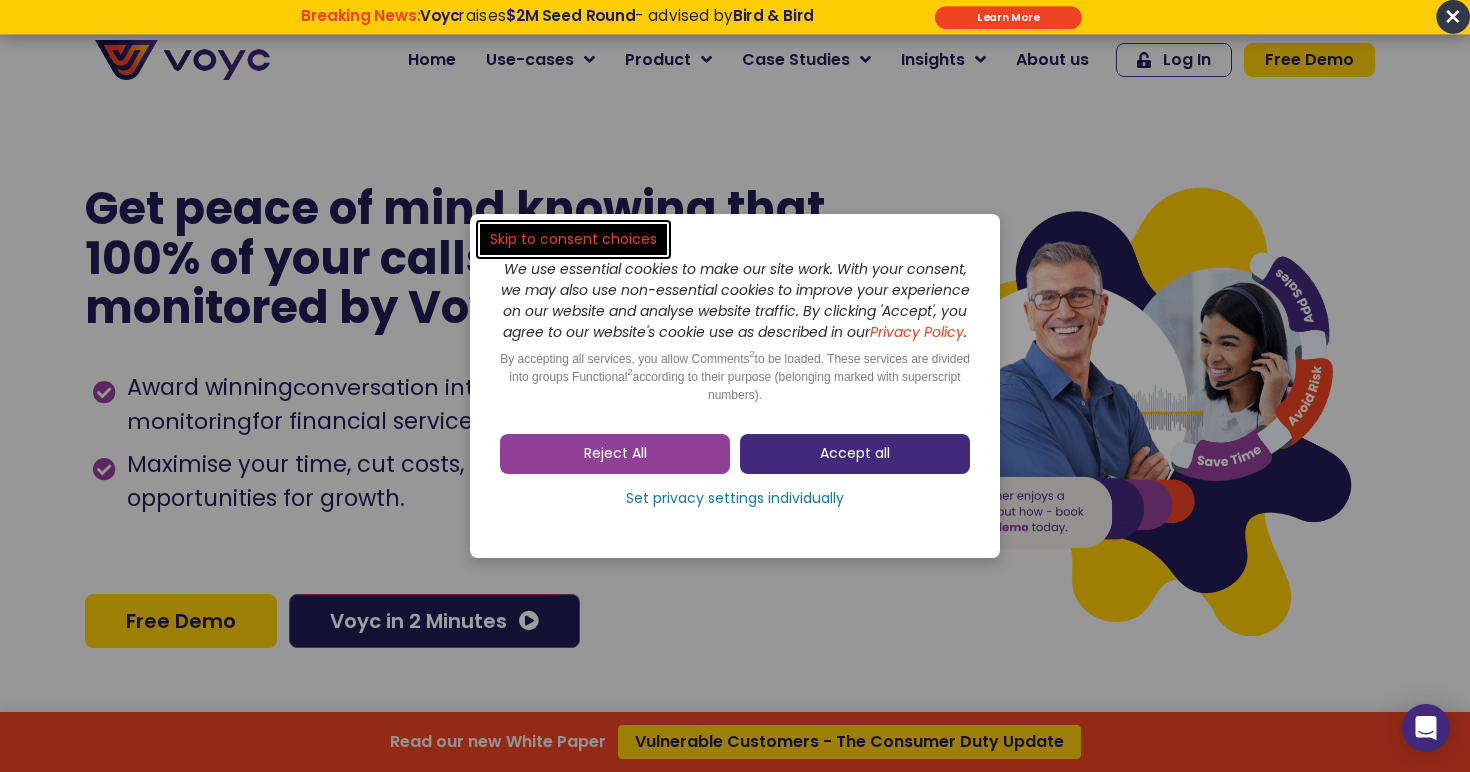 click on "Accept all" at bounding box center (855, 454) 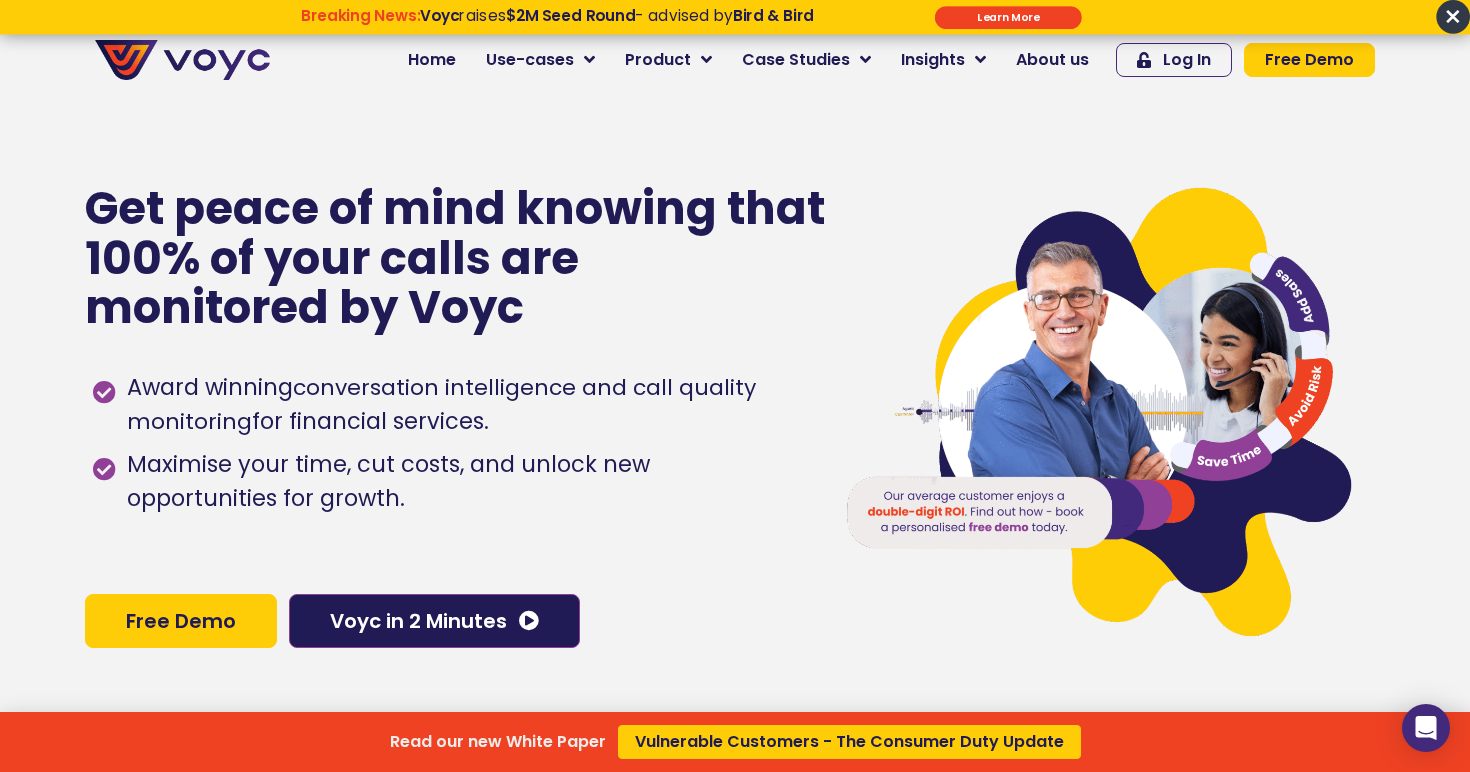 click on "×" at bounding box center [1453, 17] 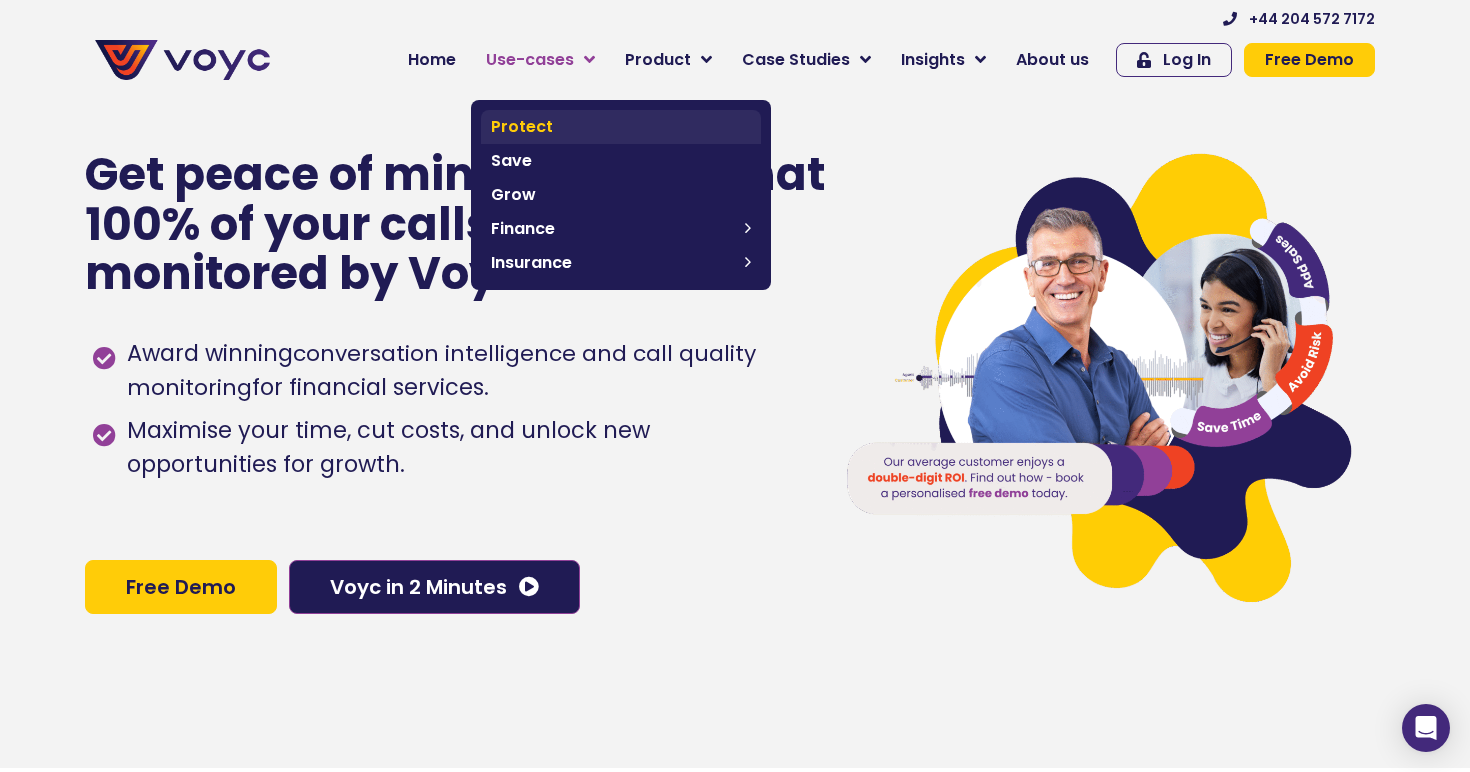 click on "Protect" at bounding box center [621, 127] 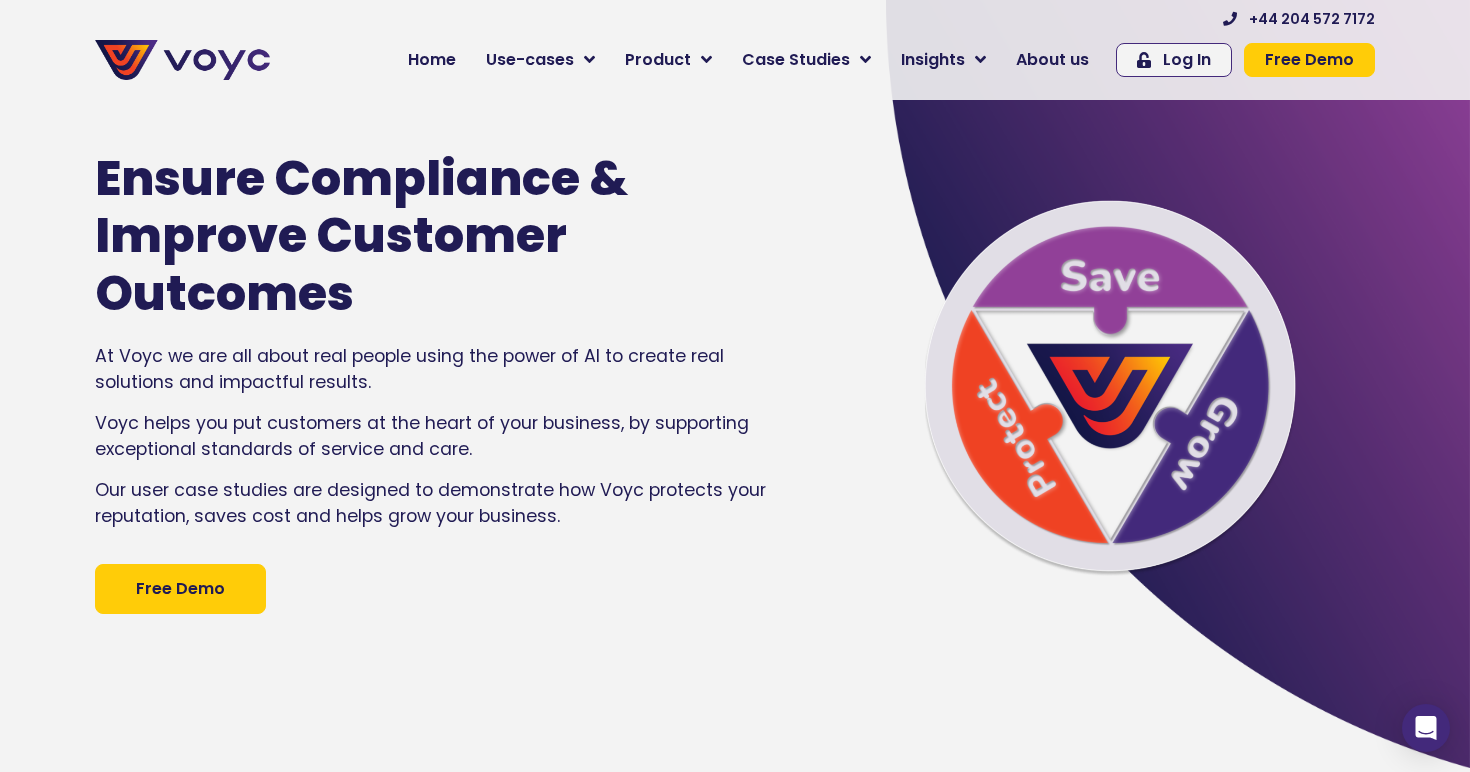 scroll, scrollTop: 1854, scrollLeft: 0, axis: vertical 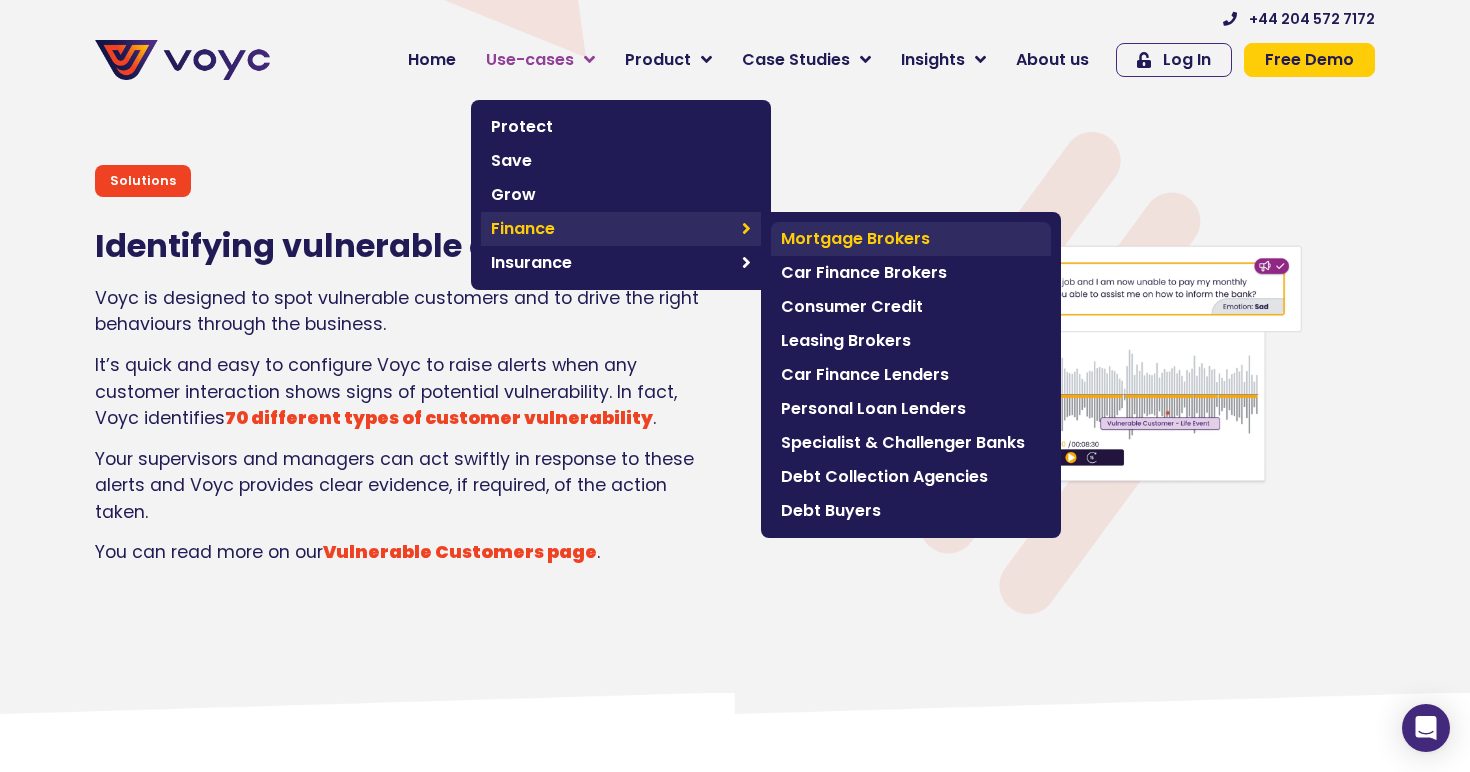 click on "Mortgage Brokers" at bounding box center [911, 239] 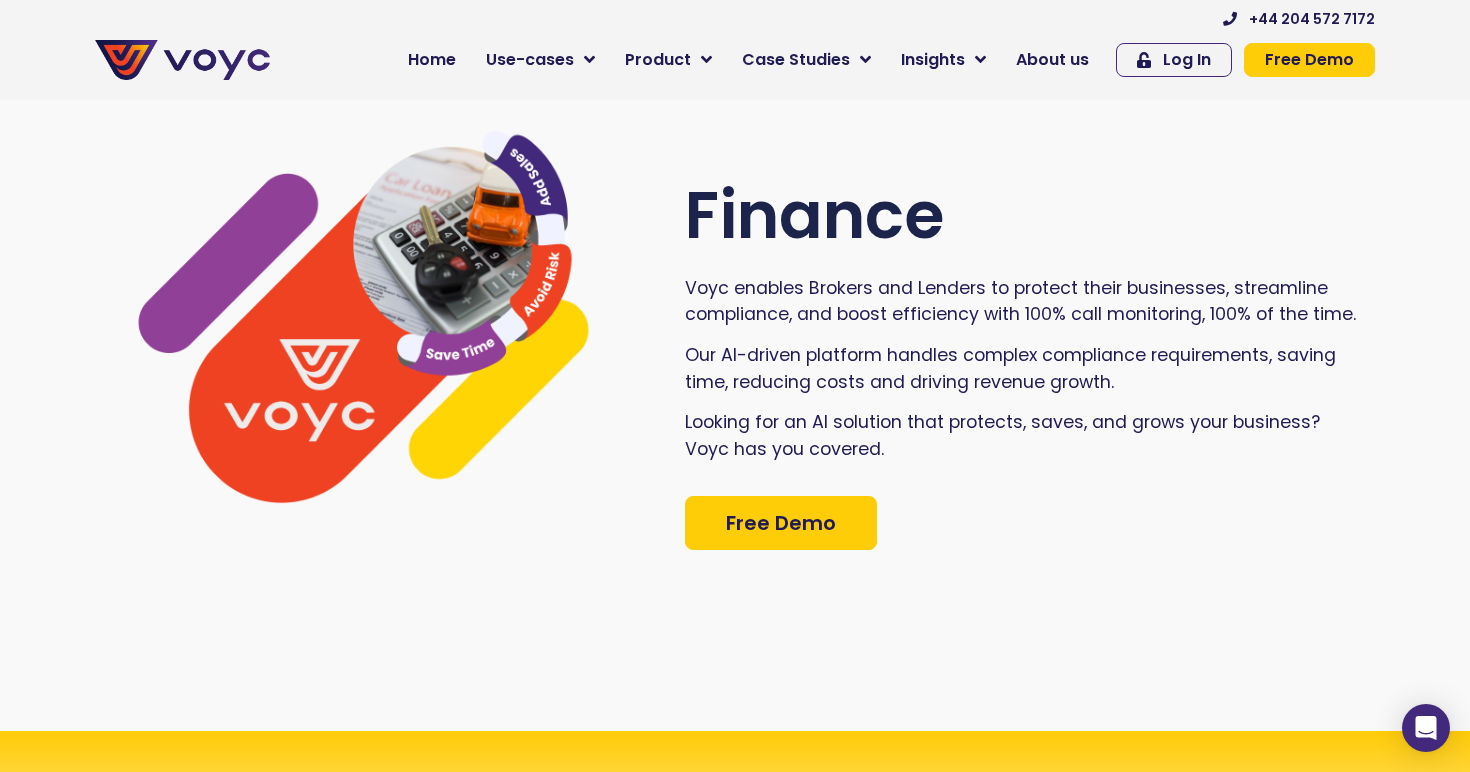 scroll, scrollTop: 1281, scrollLeft: 0, axis: vertical 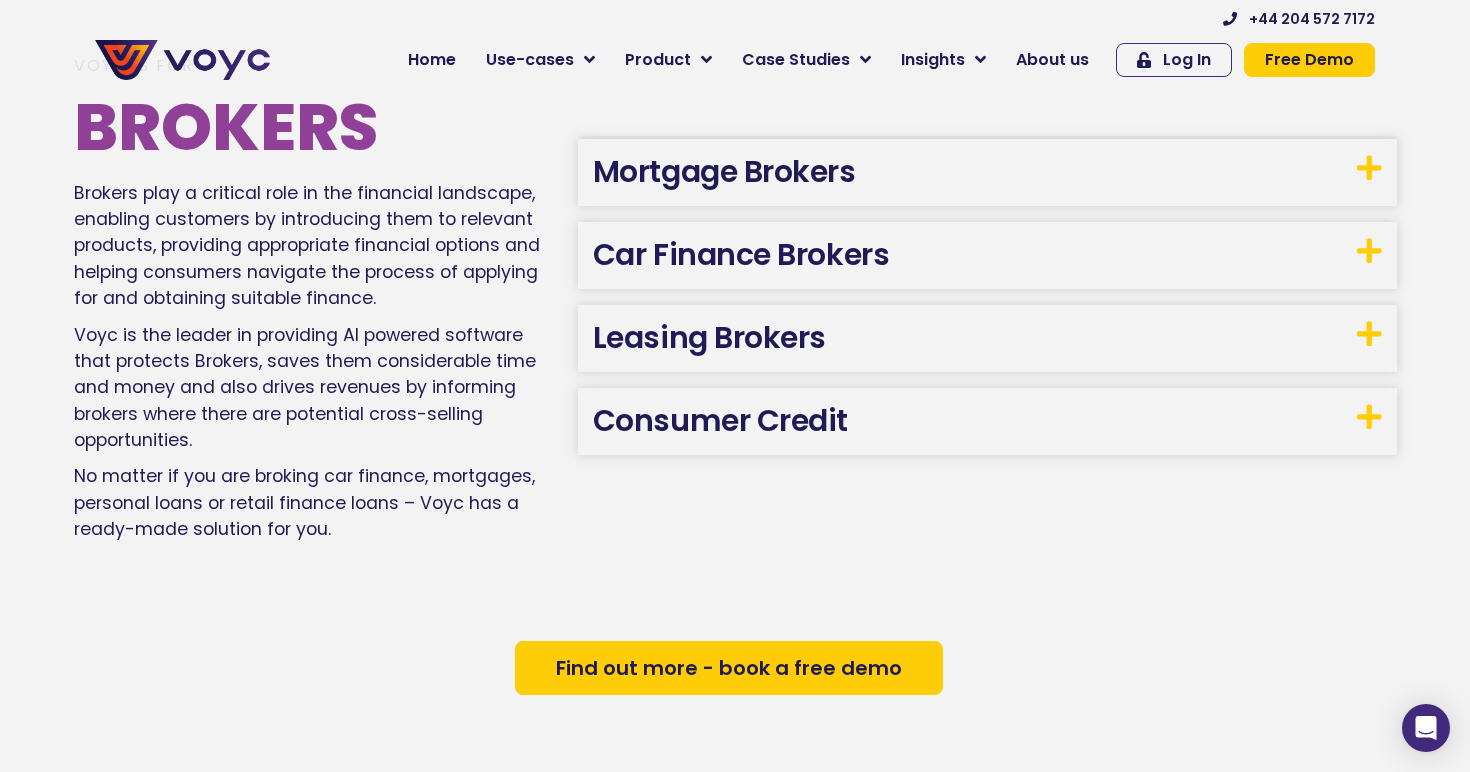 click at bounding box center (1369, 168) 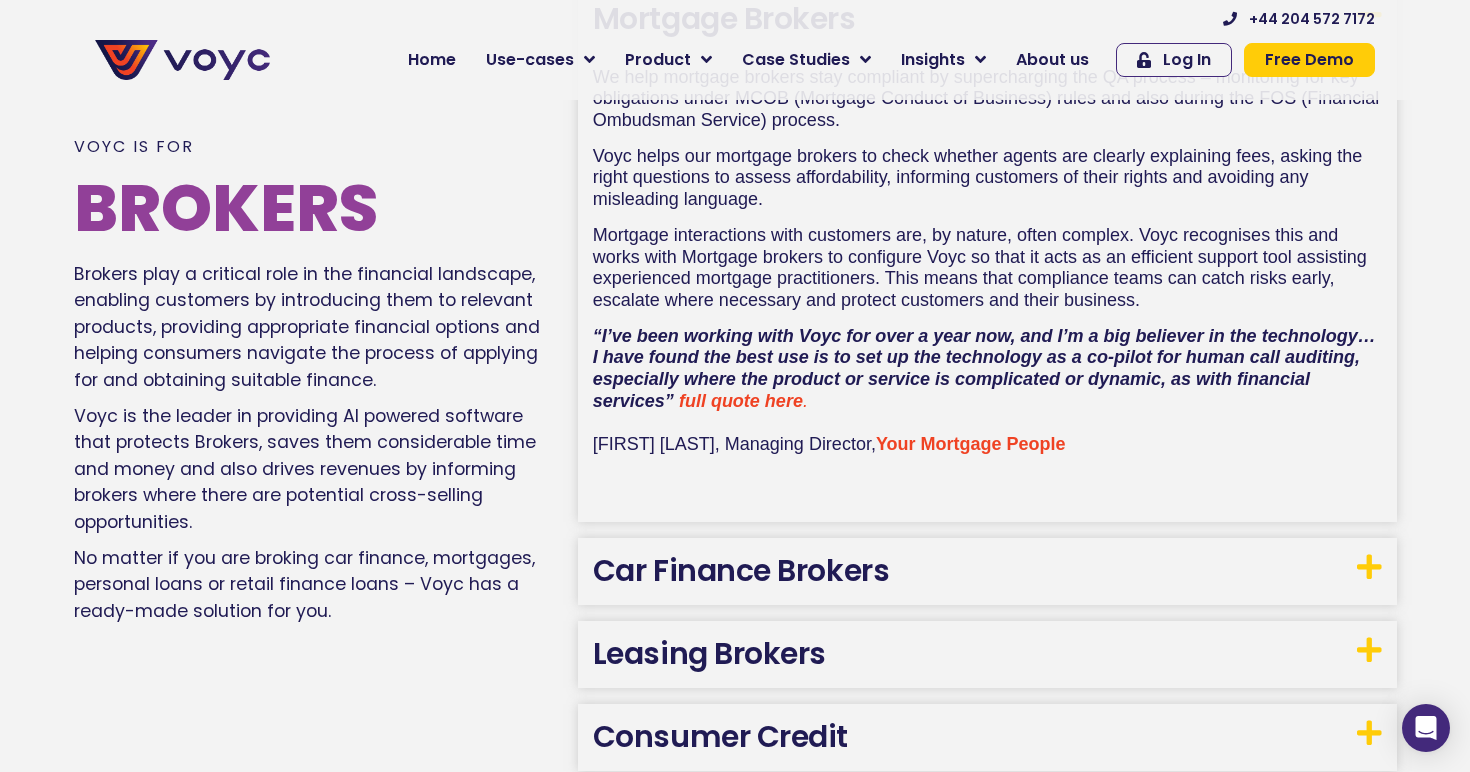 scroll, scrollTop: 1202, scrollLeft: 0, axis: vertical 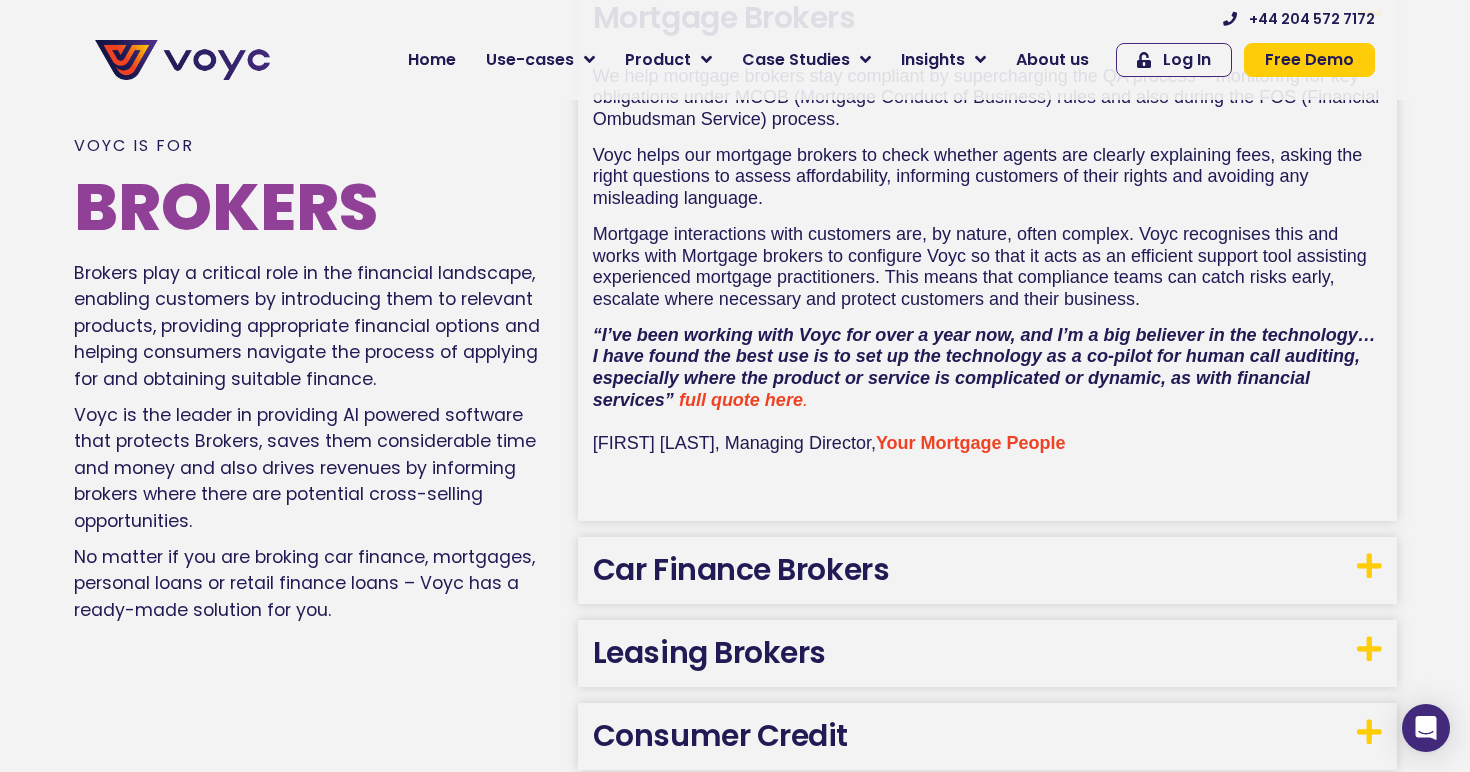 click at bounding box center (1369, 566) 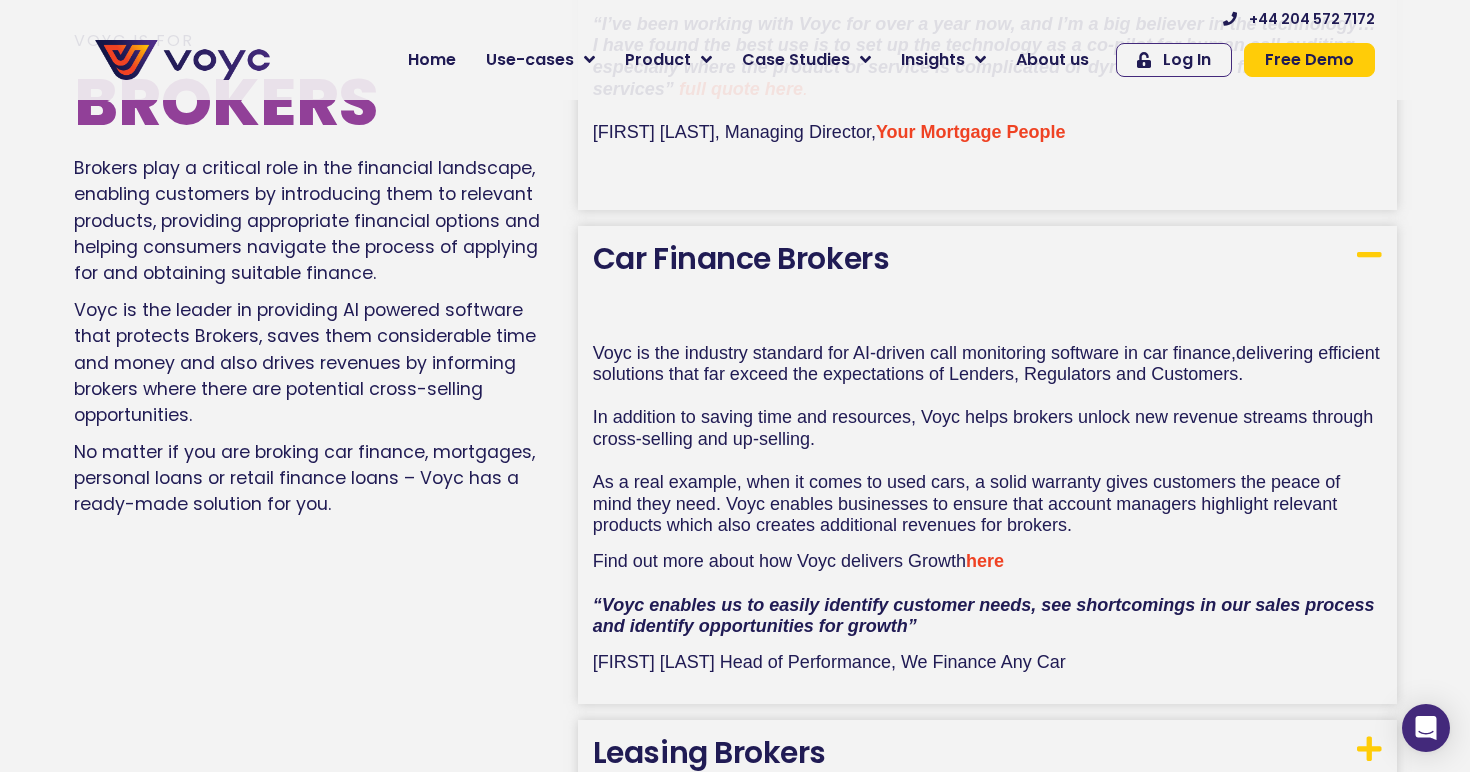 scroll, scrollTop: 1609, scrollLeft: 0, axis: vertical 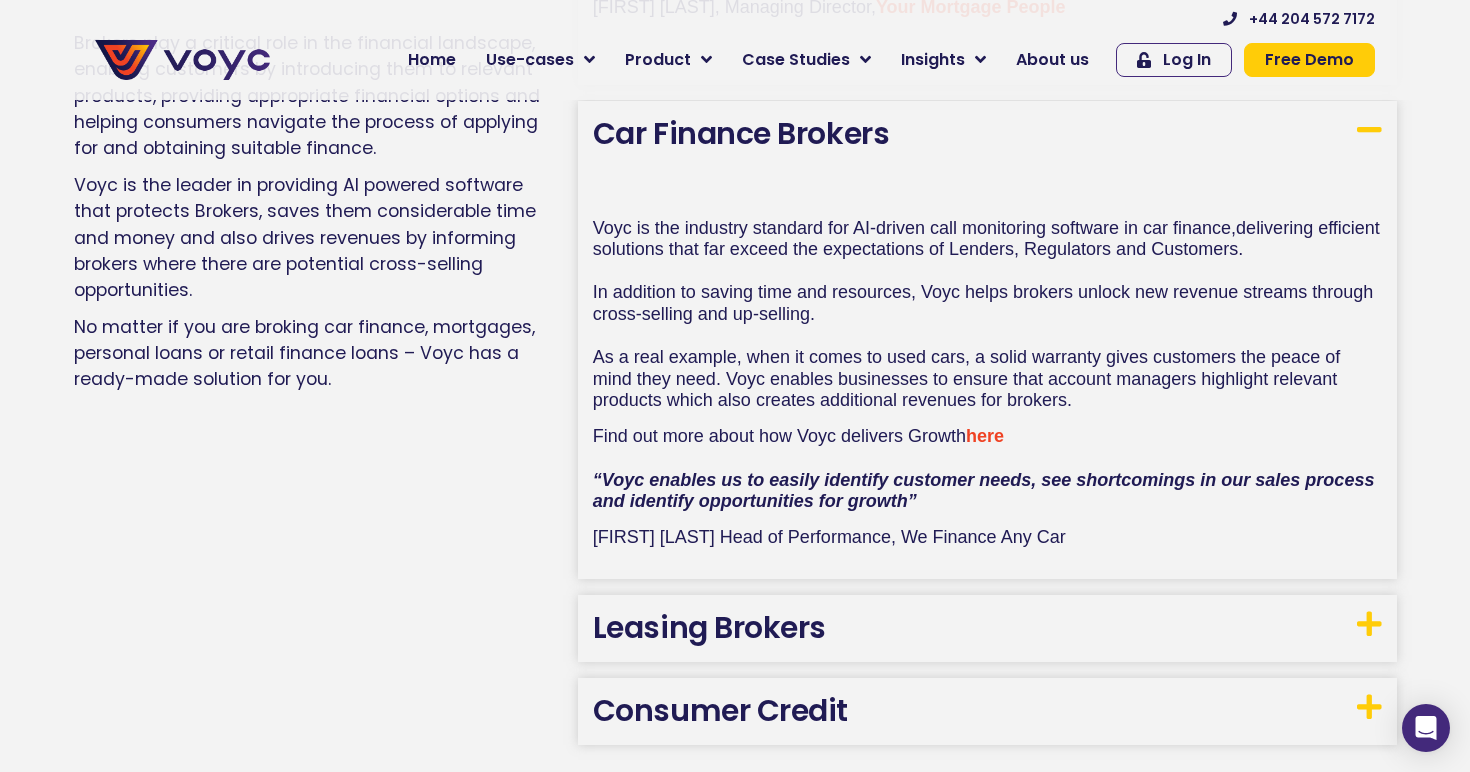 click at bounding box center [1369, 624] 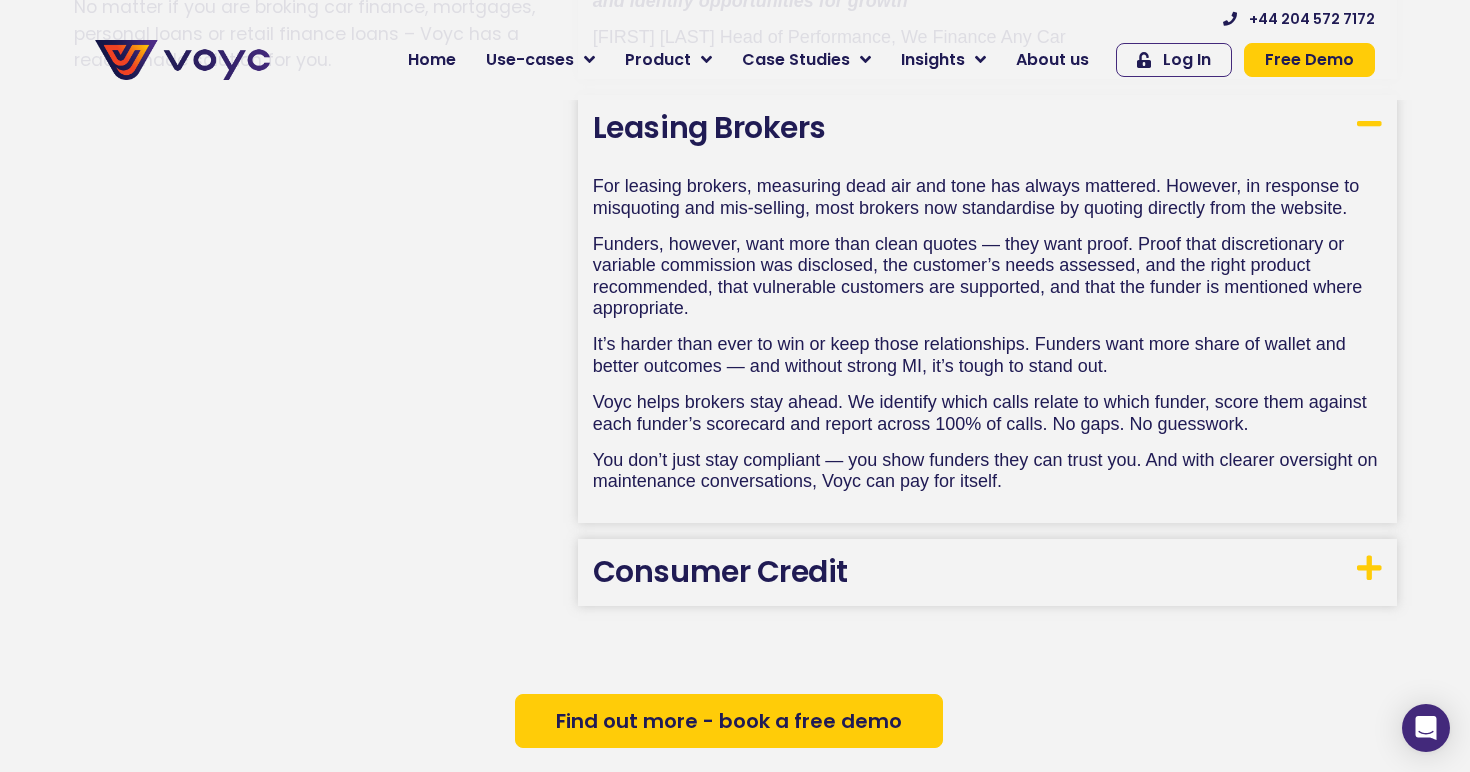 scroll, scrollTop: 2205, scrollLeft: 0, axis: vertical 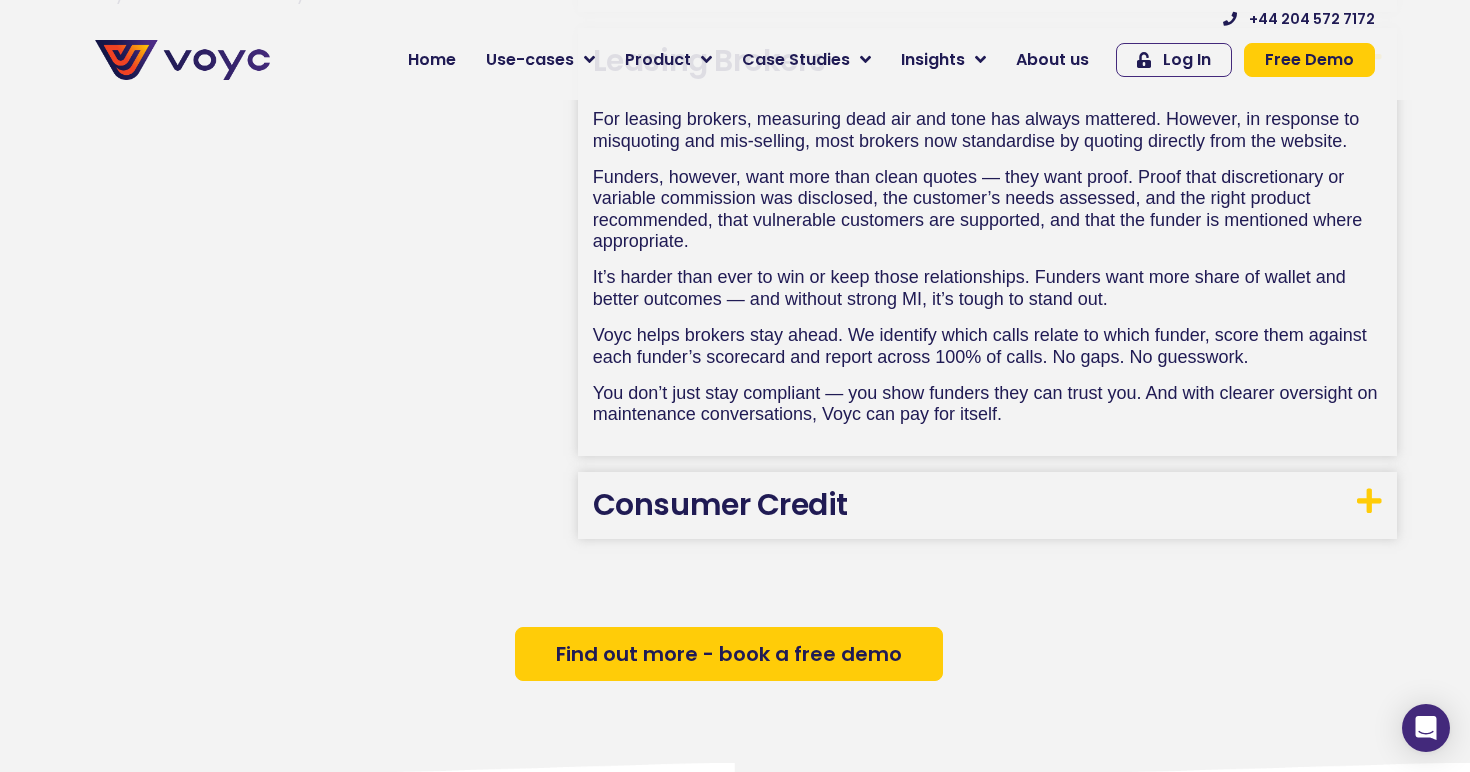 click at bounding box center [1369, 501] 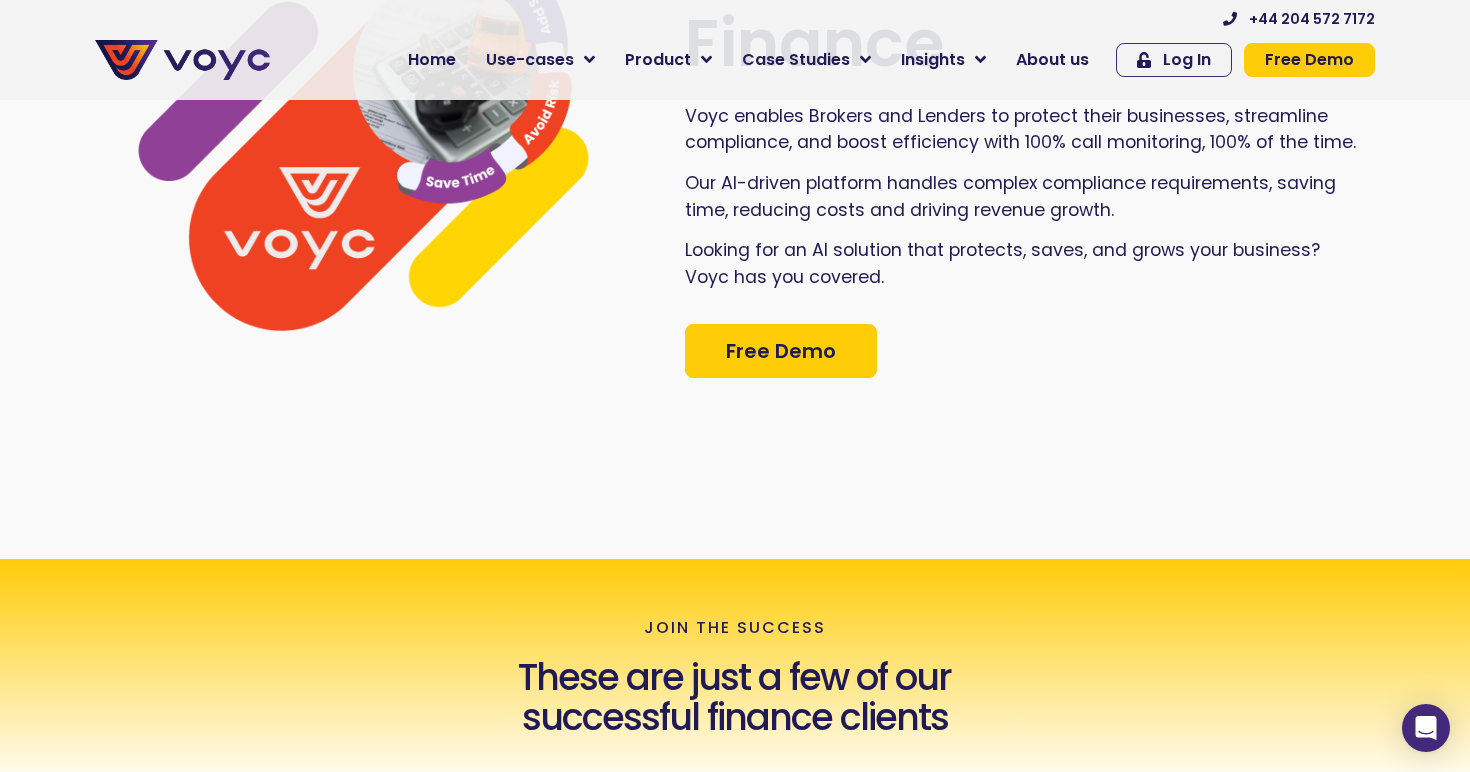 scroll, scrollTop: 0, scrollLeft: 0, axis: both 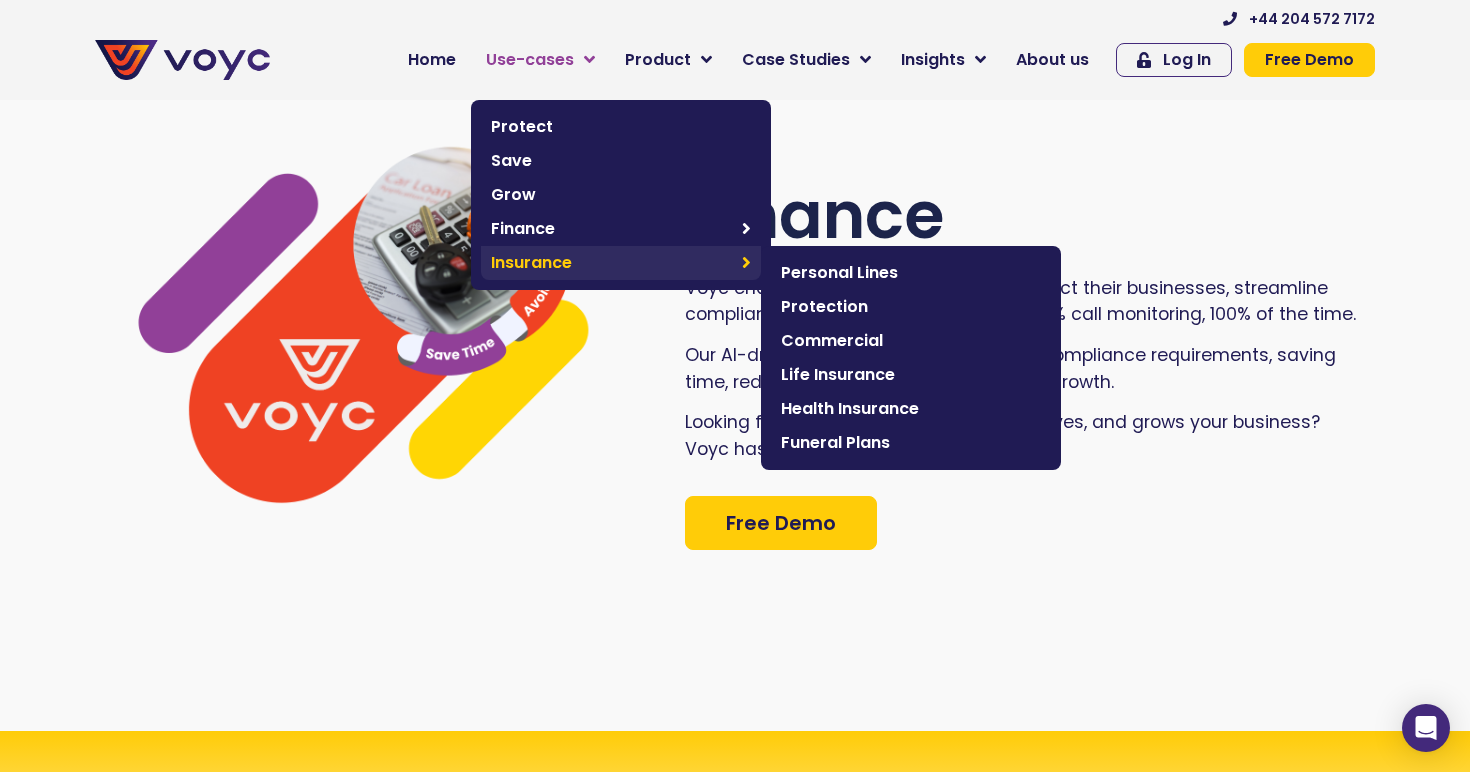 click on "Insurance" at bounding box center [621, 263] 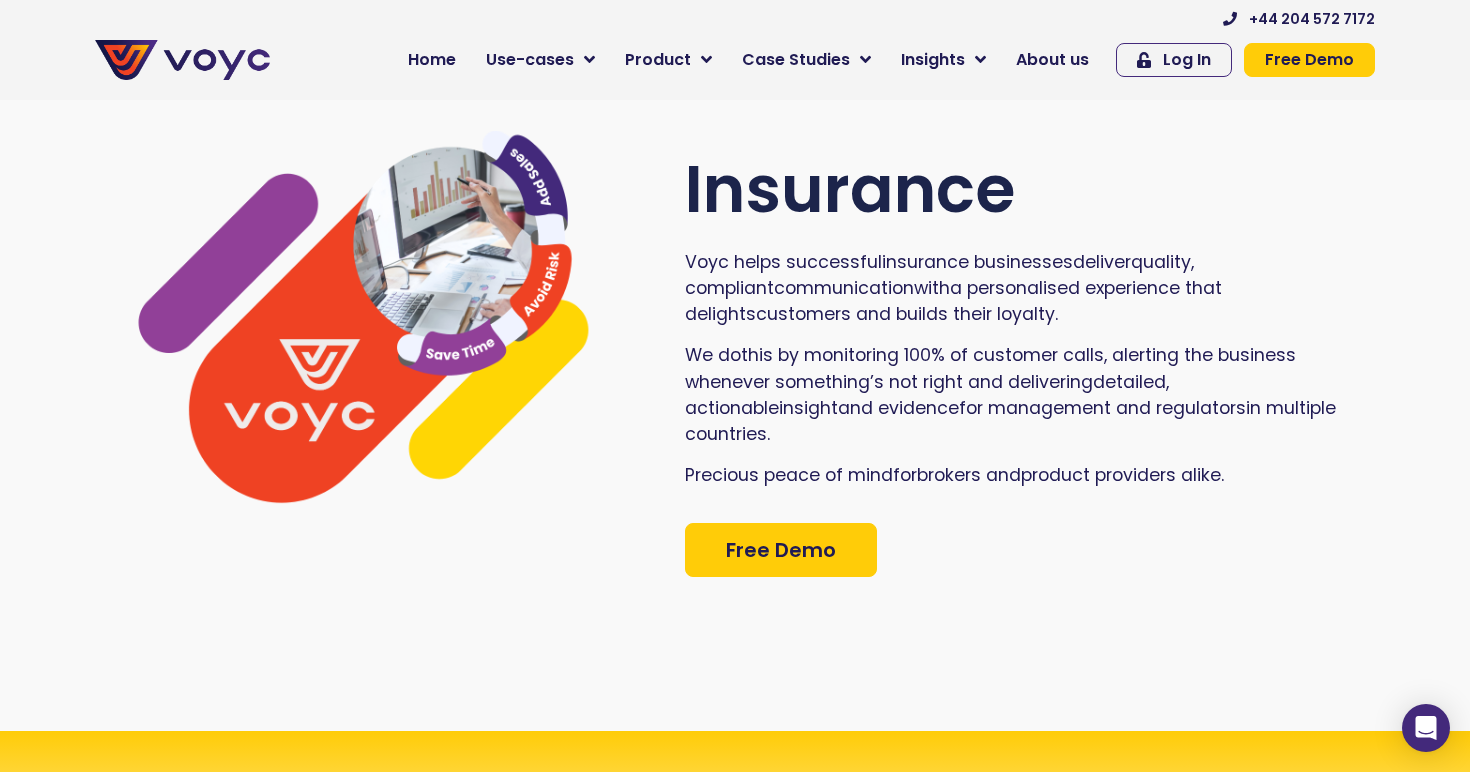 scroll, scrollTop: 0, scrollLeft: 0, axis: both 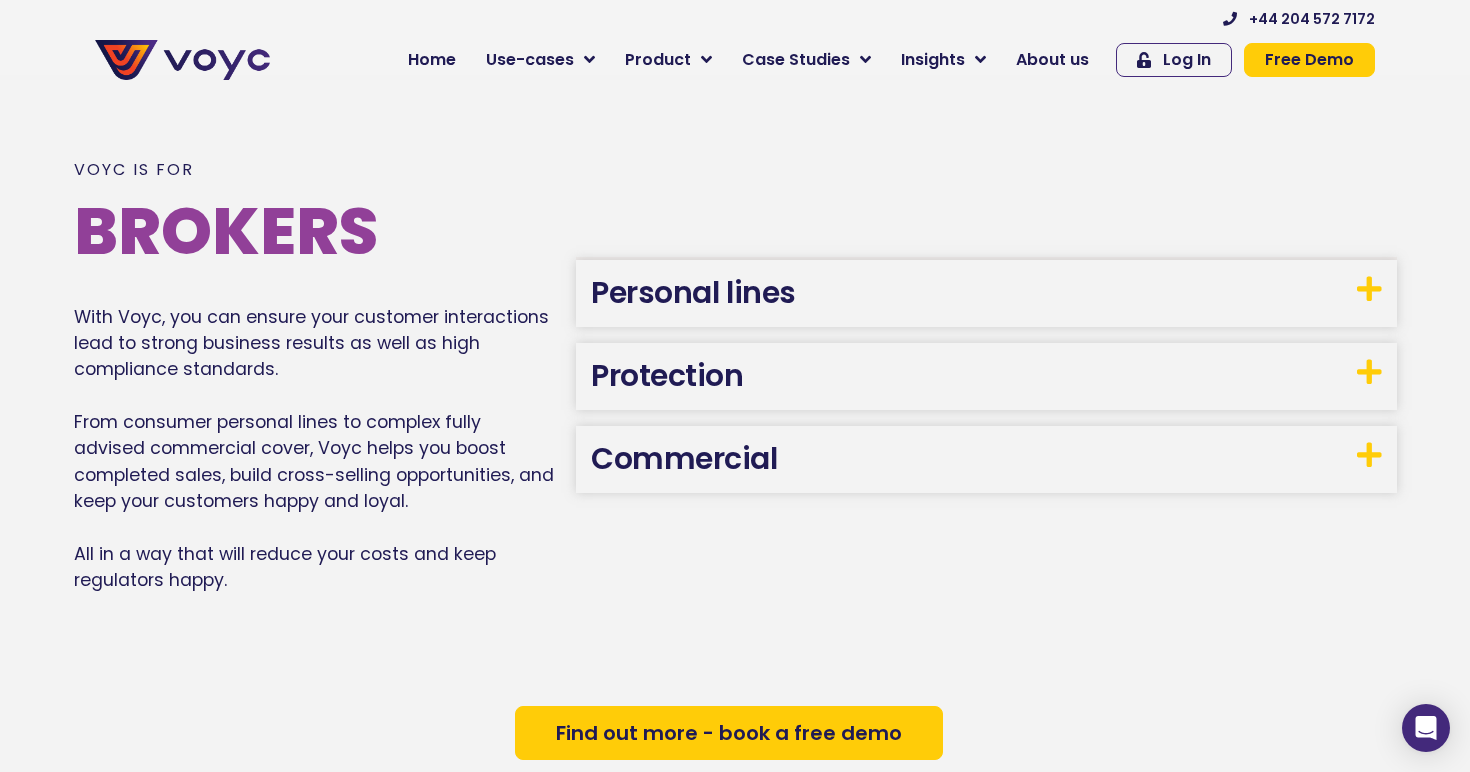 click on "Personal lines" at bounding box center (986, 293) 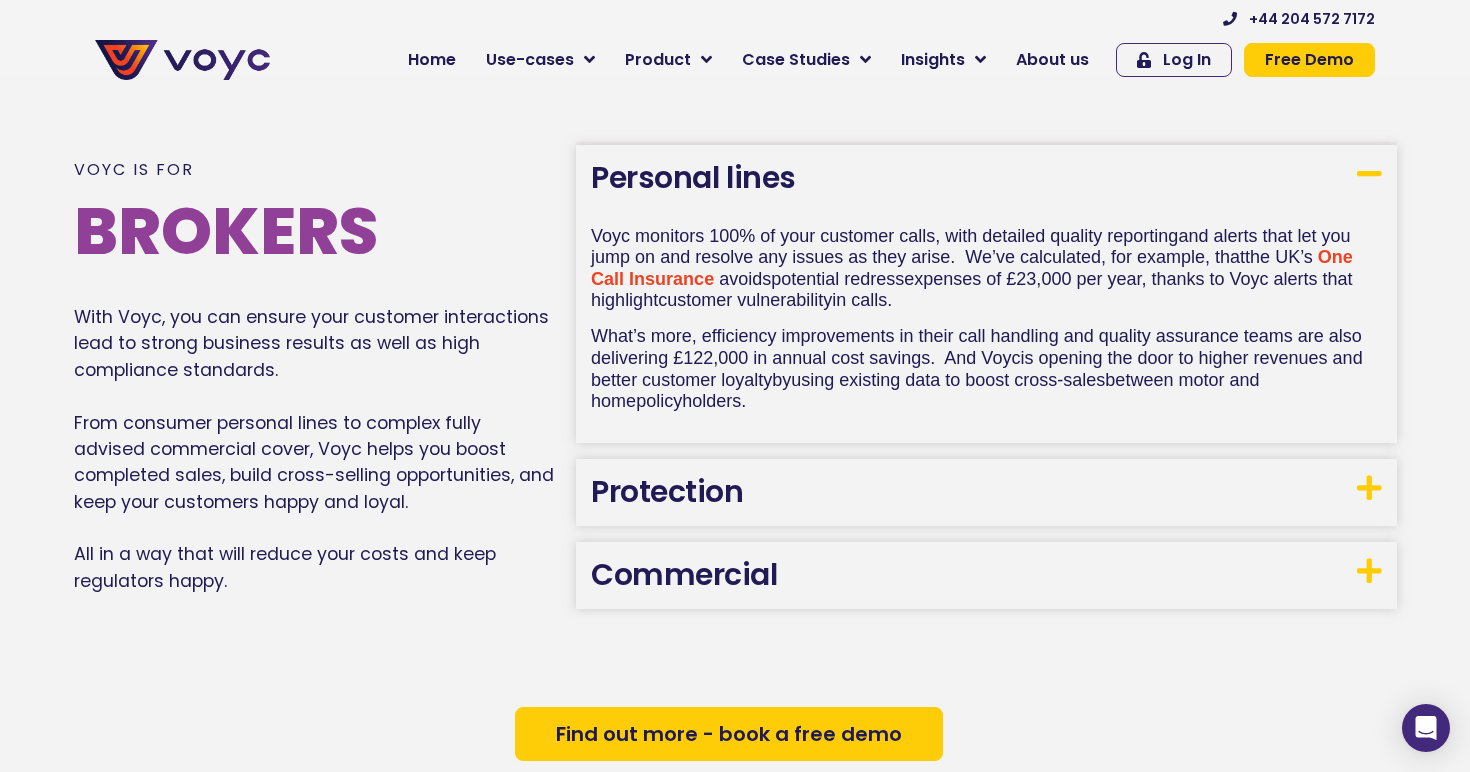 click on "Protection" at bounding box center (986, 492) 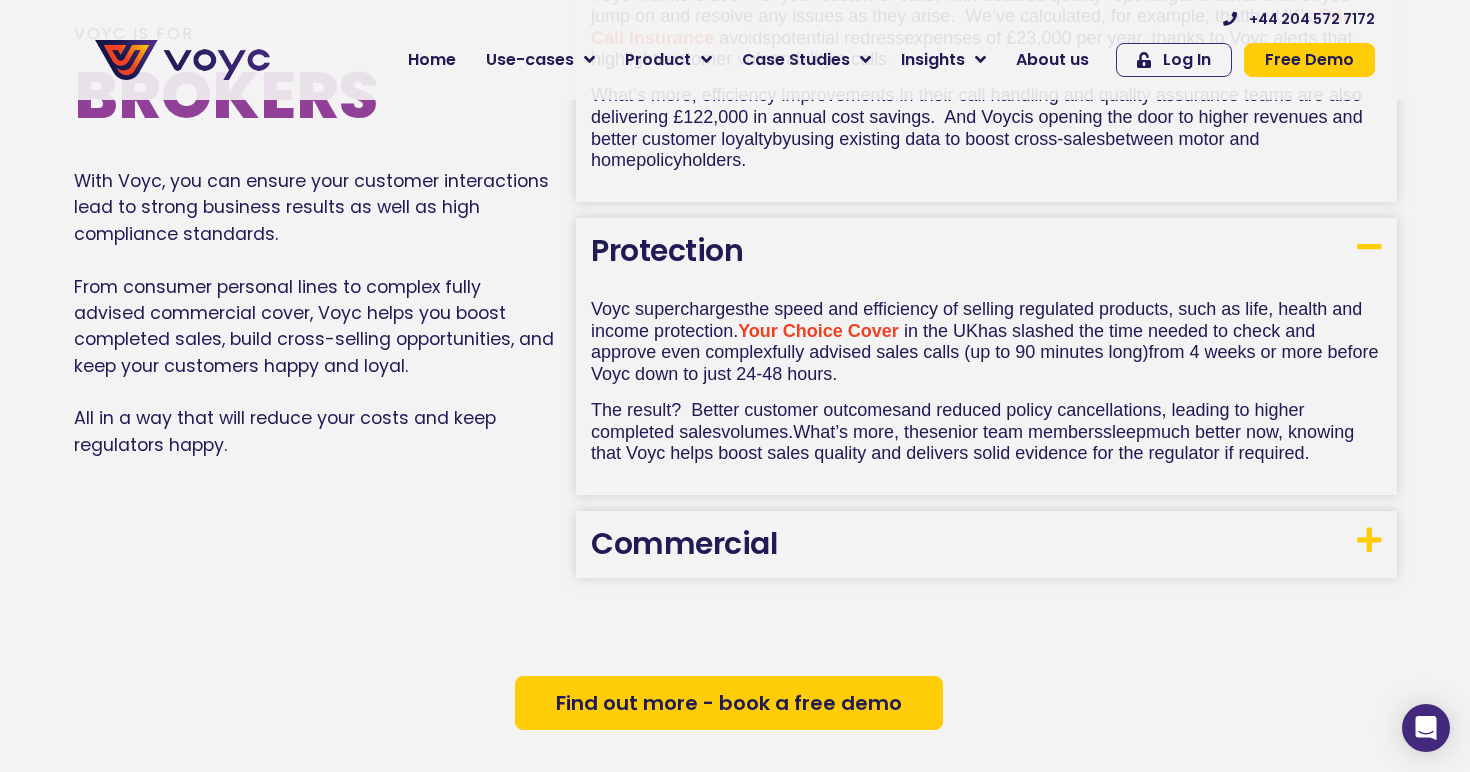 click on "Commercial" at bounding box center (986, 544) 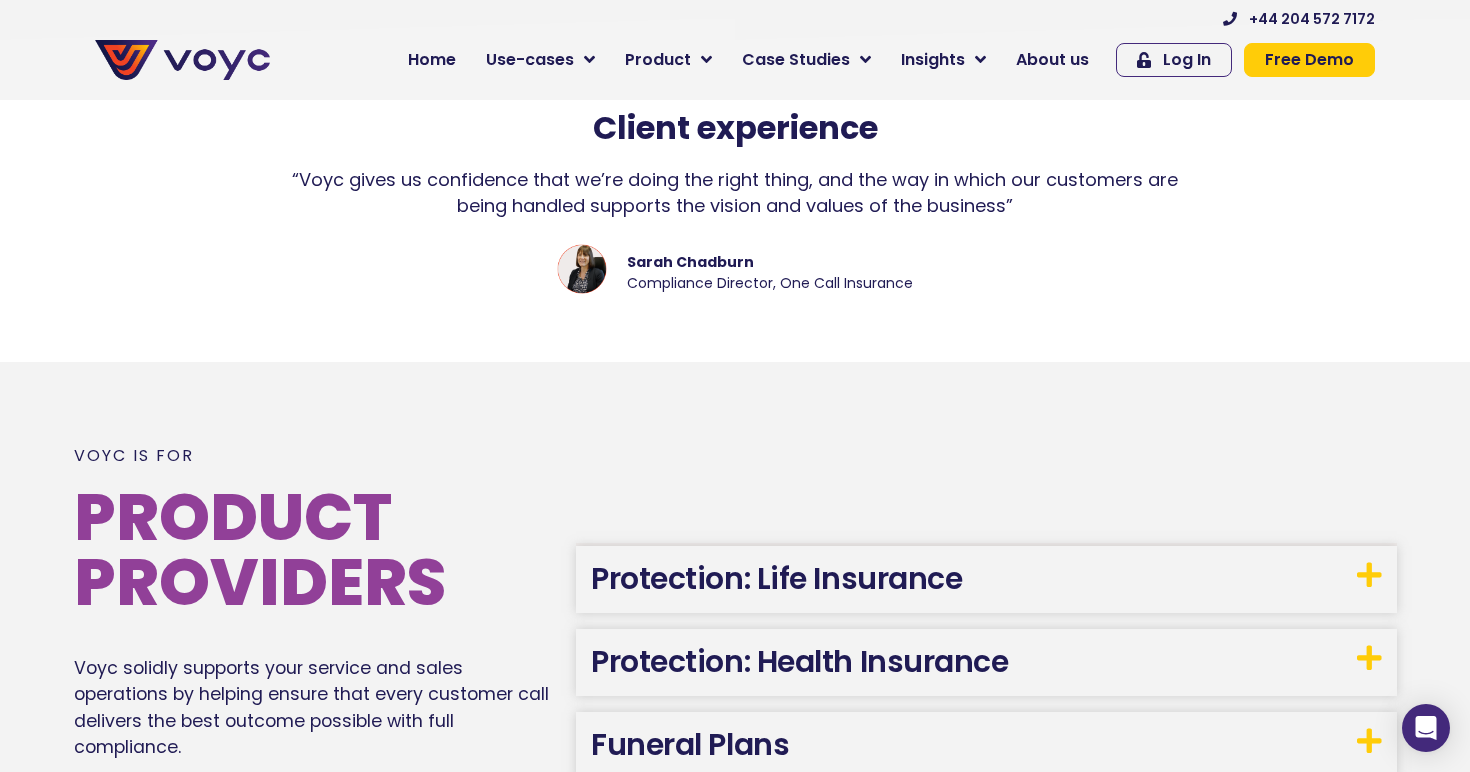 scroll, scrollTop: 2589, scrollLeft: 0, axis: vertical 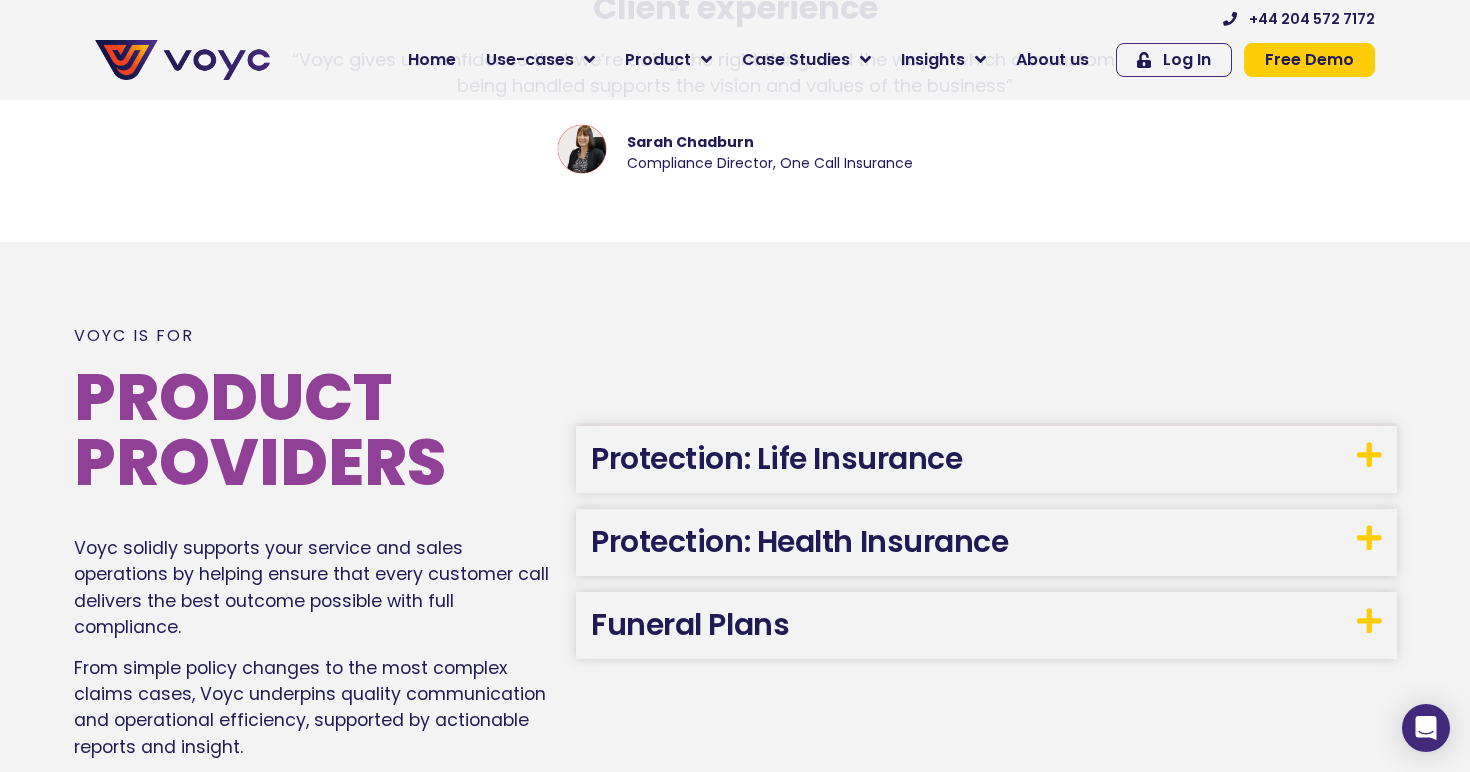 click on "Protection: Life Insurance" at bounding box center [776, 458] 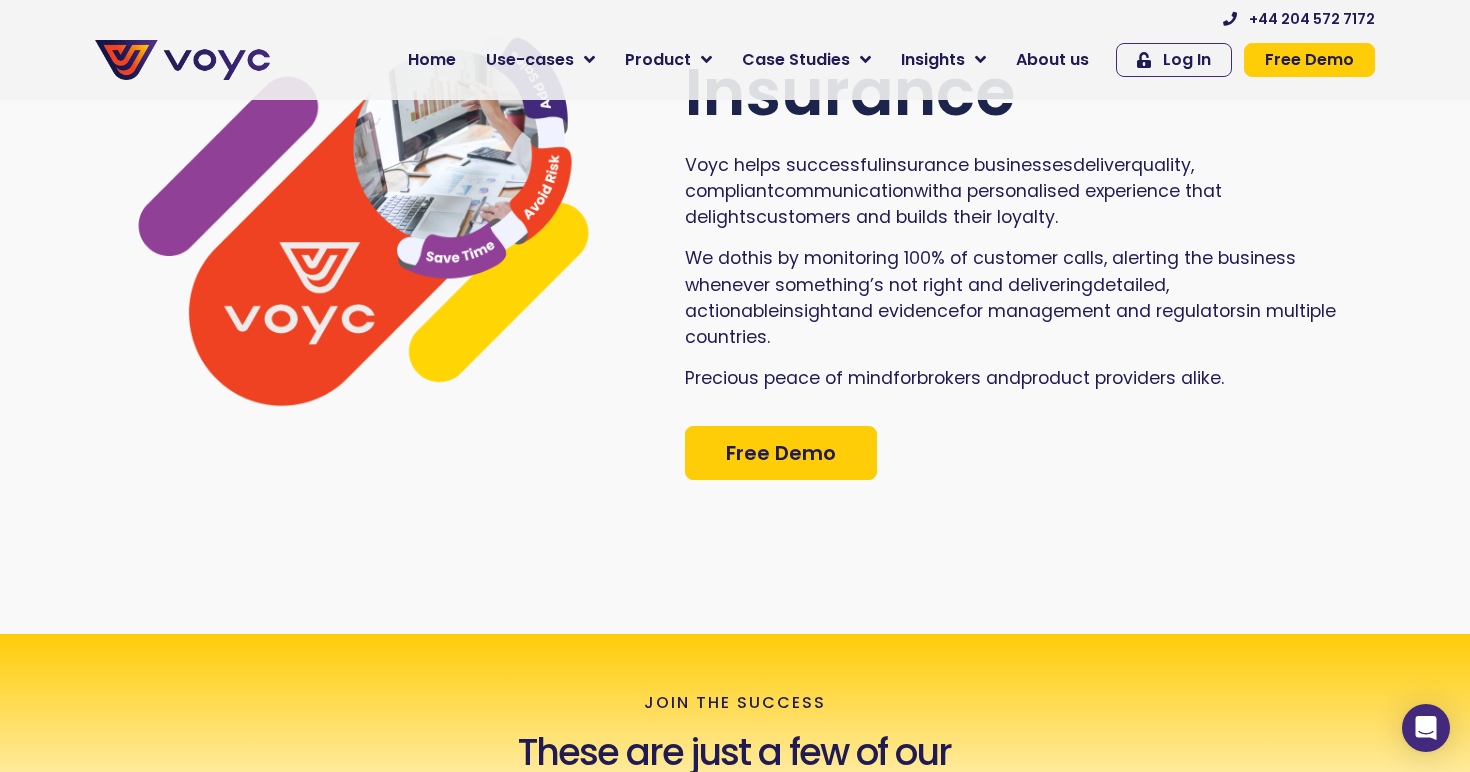 scroll, scrollTop: 0, scrollLeft: 0, axis: both 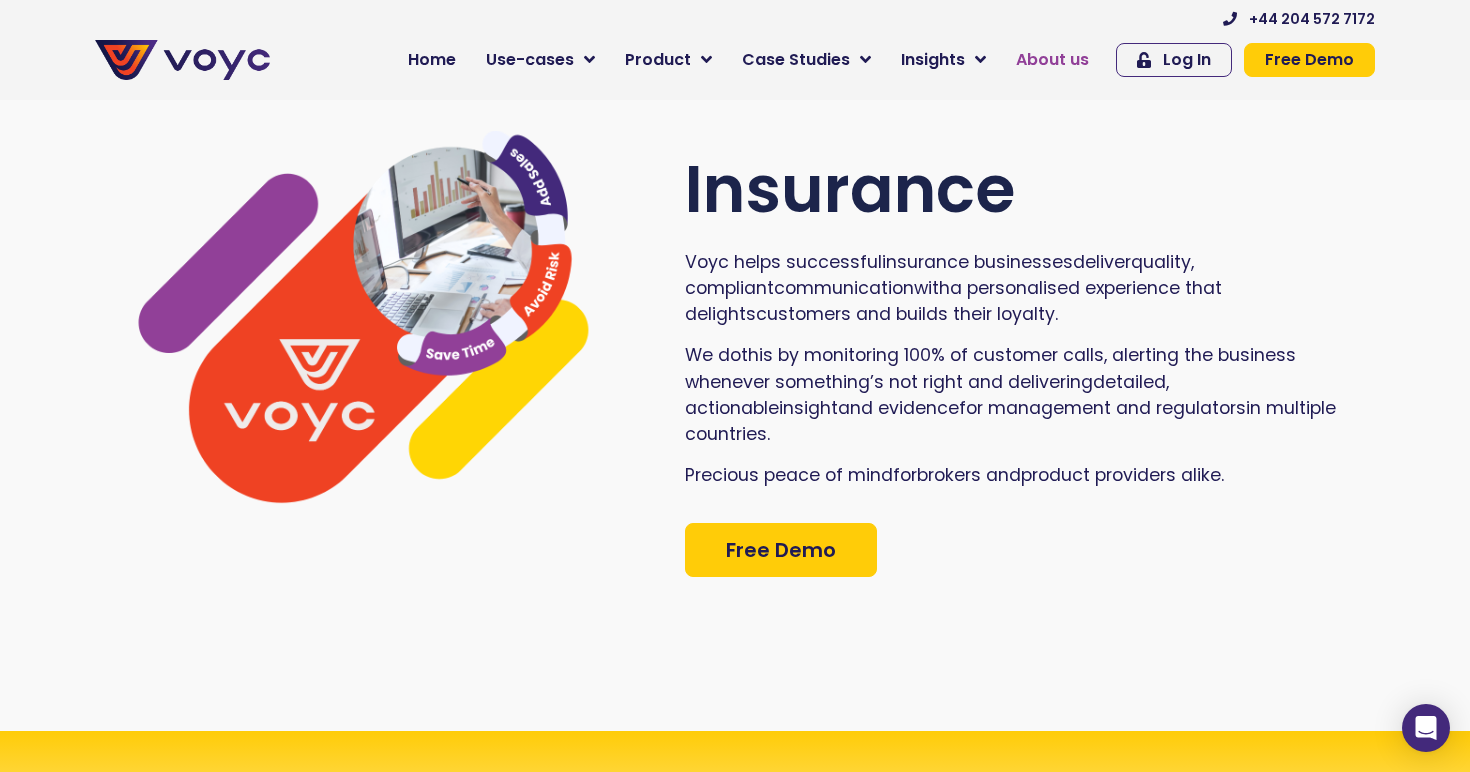click on "About us" at bounding box center [1052, 60] 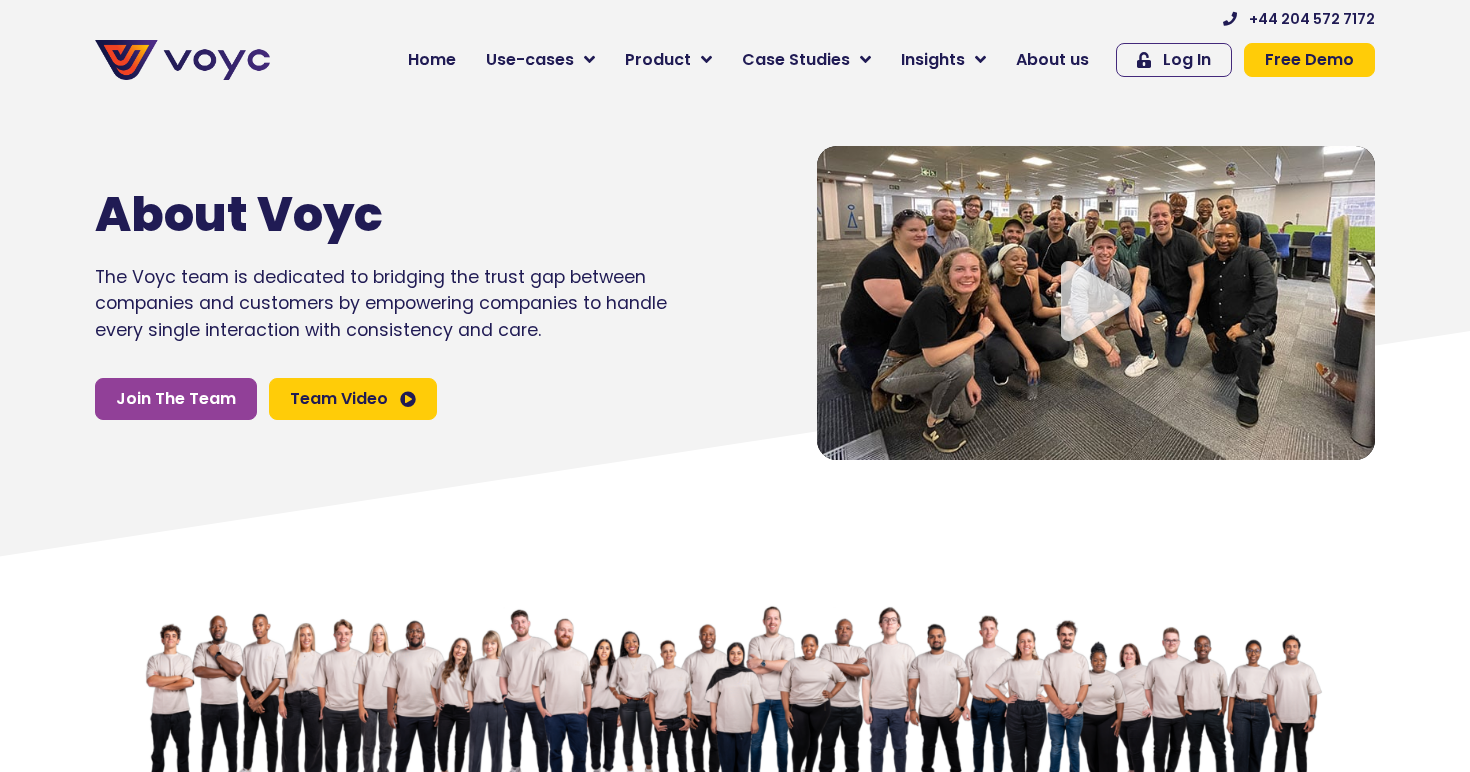 scroll, scrollTop: 0, scrollLeft: 0, axis: both 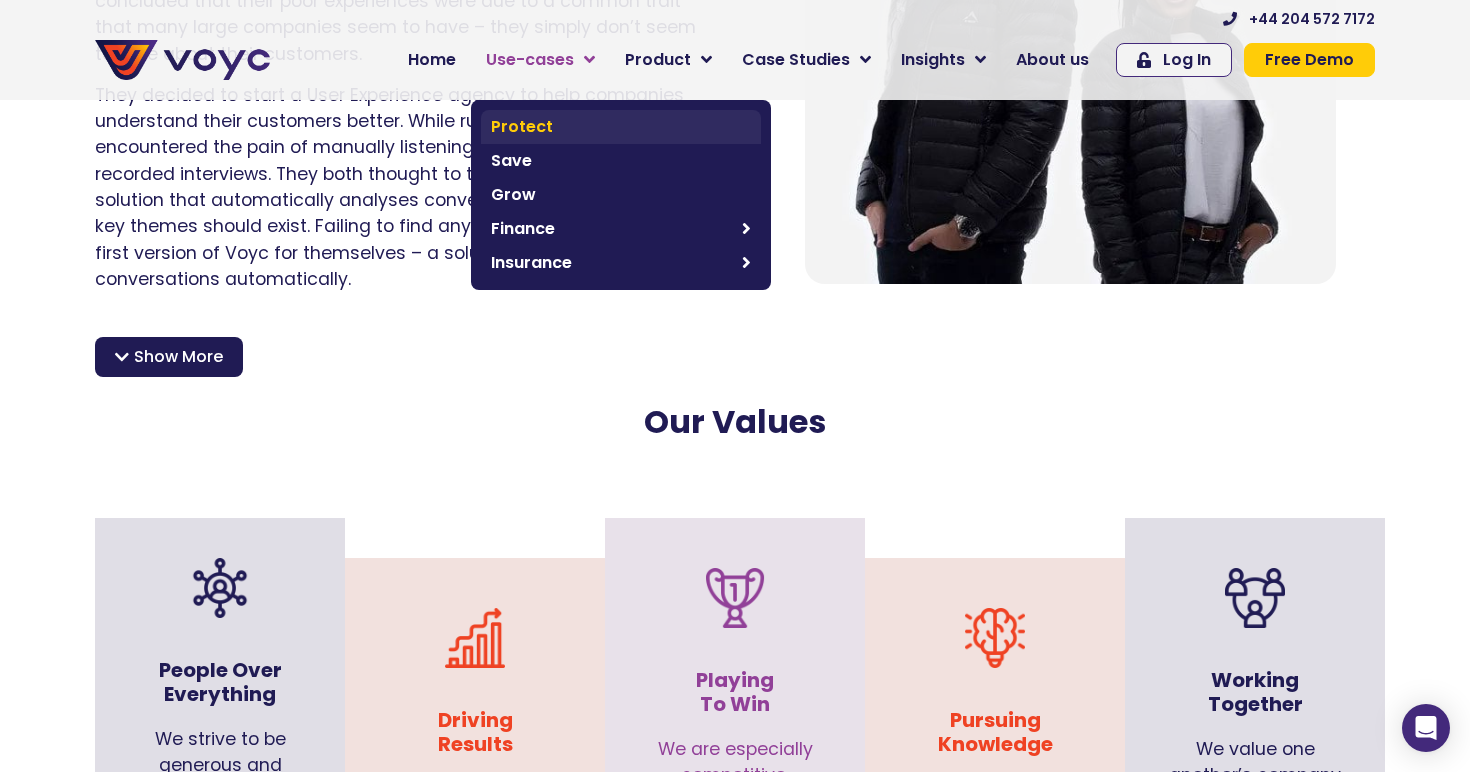 click on "Protect" at bounding box center [621, 127] 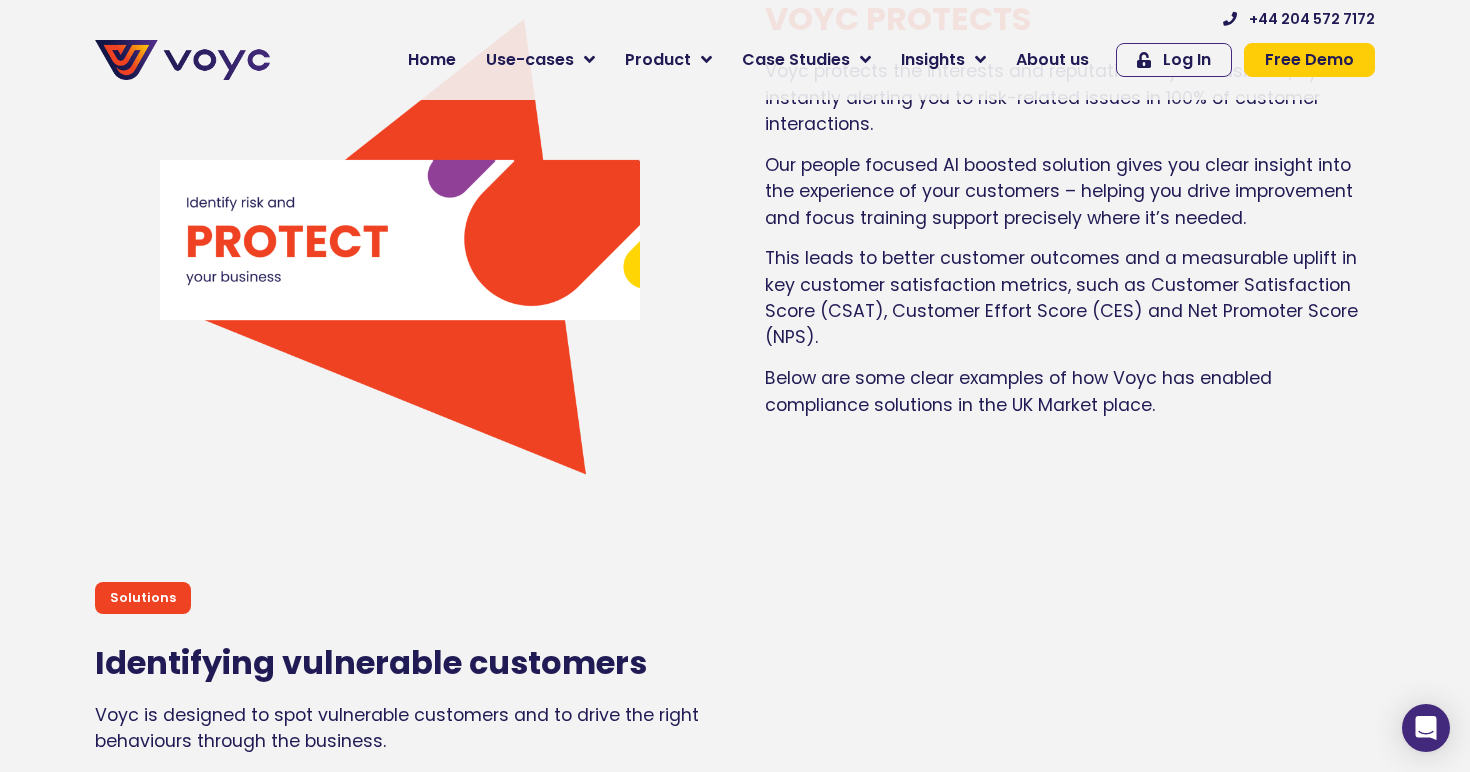 scroll, scrollTop: 1854, scrollLeft: 0, axis: vertical 